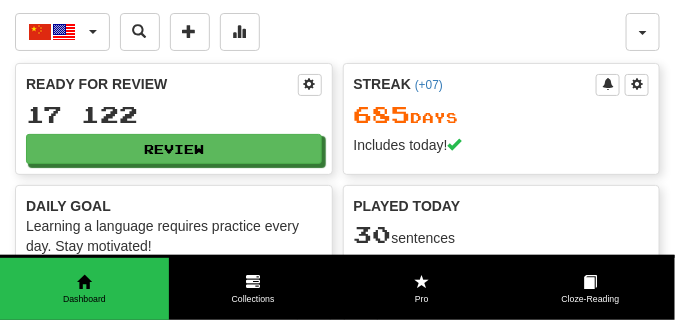 scroll, scrollTop: 0, scrollLeft: 0, axis: both 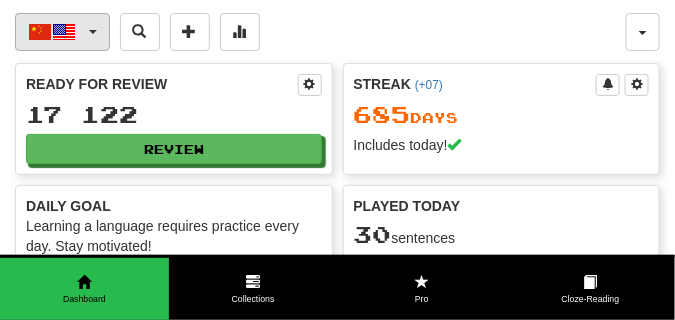 click at bounding box center [93, 32] 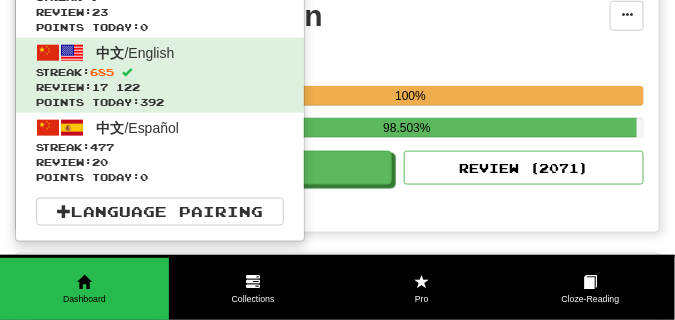 scroll, scrollTop: 450, scrollLeft: 0, axis: vertical 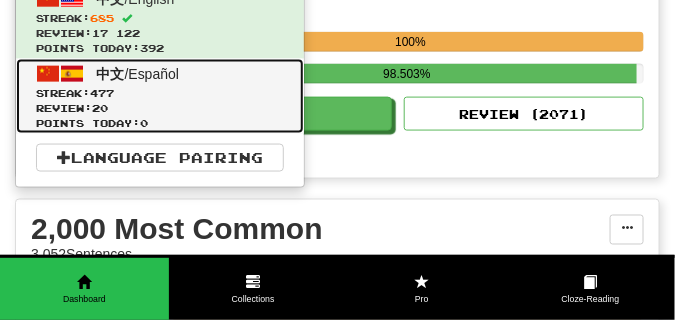 click on "Review:  20" at bounding box center [160, 108] 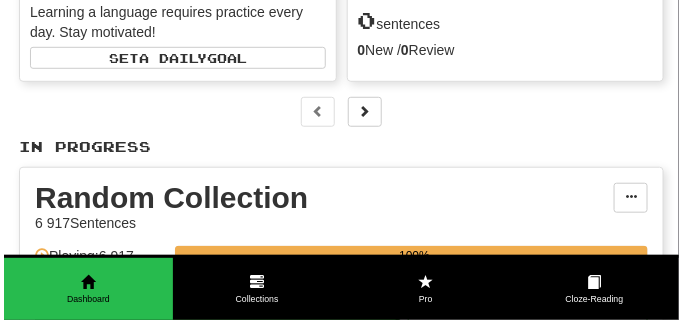 scroll, scrollTop: 350, scrollLeft: 0, axis: vertical 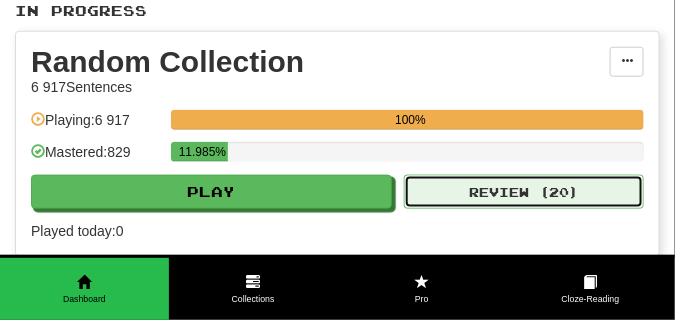 click on "Review ( 20 )" 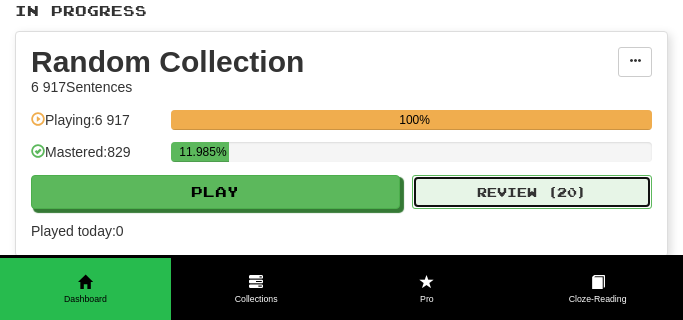 select on "**" 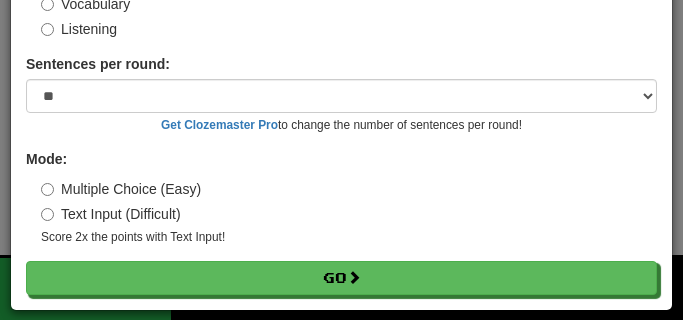 scroll, scrollTop: 161, scrollLeft: 0, axis: vertical 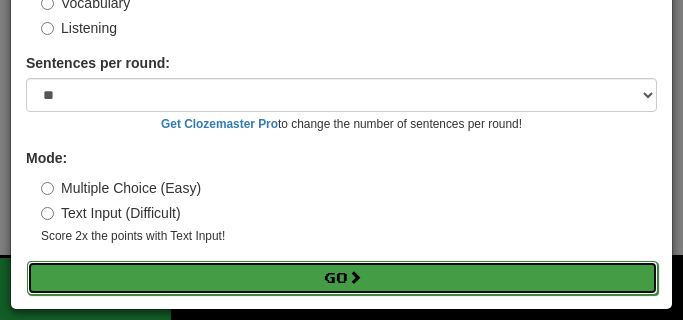 click on "Go" at bounding box center (342, 278) 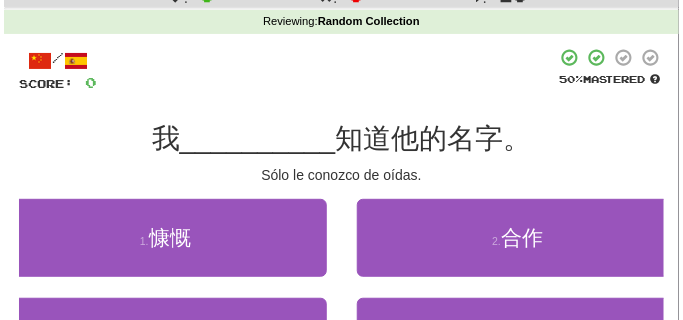 scroll, scrollTop: 100, scrollLeft: 0, axis: vertical 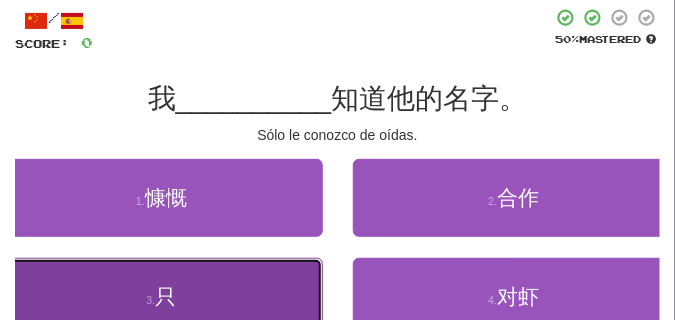 click on "3 .  只" at bounding box center [161, 297] 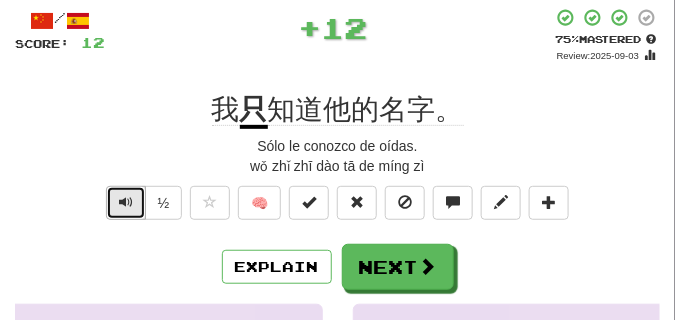 click at bounding box center [126, 202] 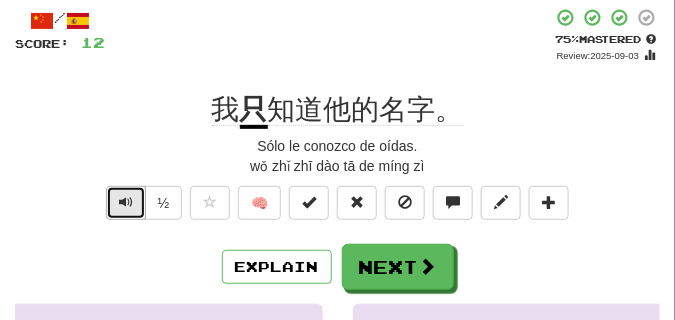 click at bounding box center (126, 202) 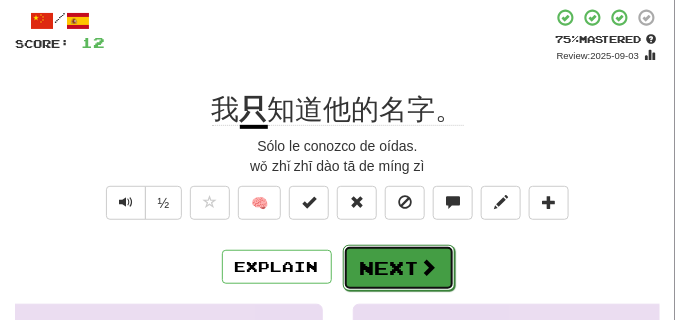 click on "Next" at bounding box center (399, 268) 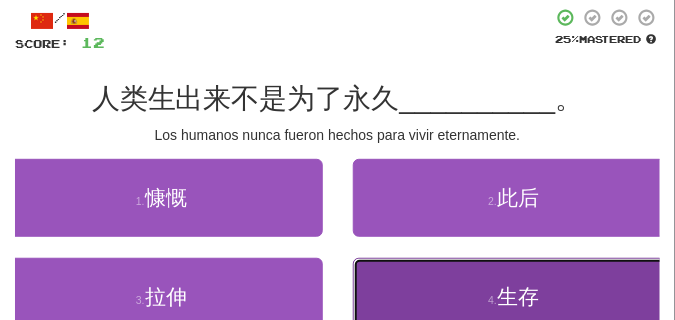 click on "4 .  生存" at bounding box center [514, 297] 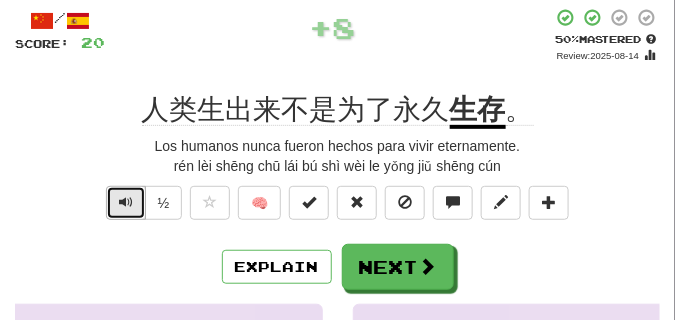click at bounding box center [126, 202] 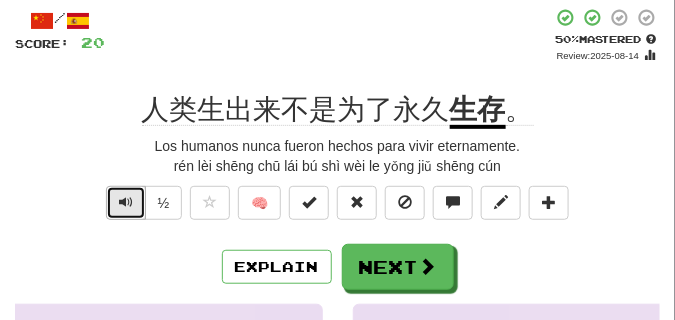 click at bounding box center [126, 202] 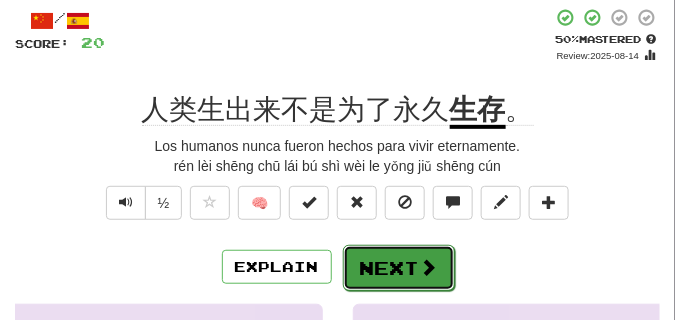 click on "Next" at bounding box center [399, 268] 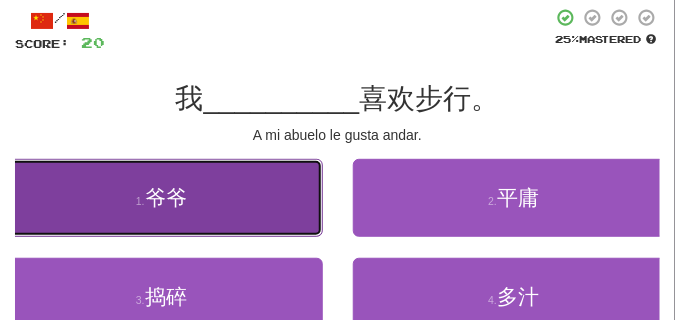 click on "1 .  爷爷" at bounding box center (161, 198) 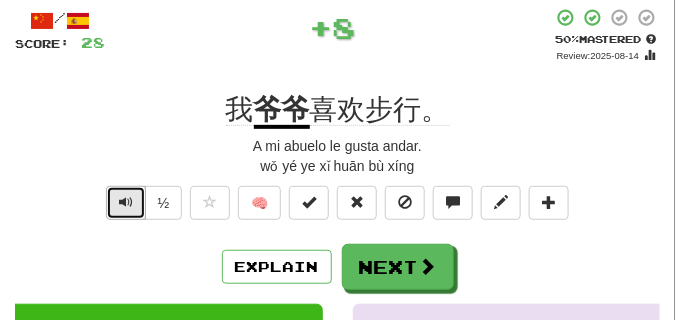 click at bounding box center (126, 203) 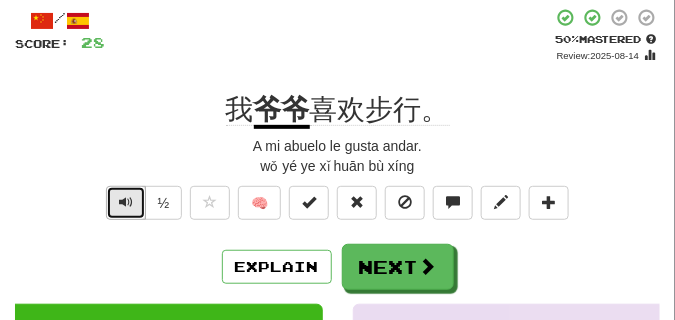 click at bounding box center (126, 203) 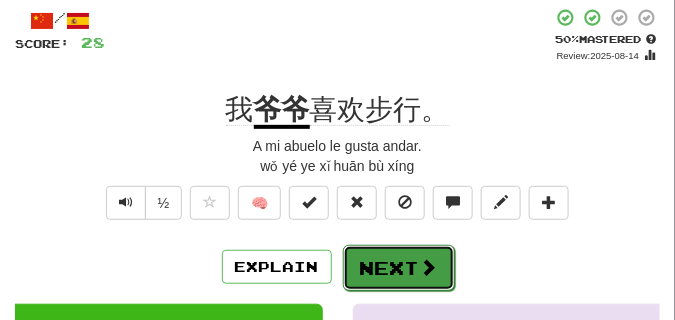 click on "Next" at bounding box center (399, 268) 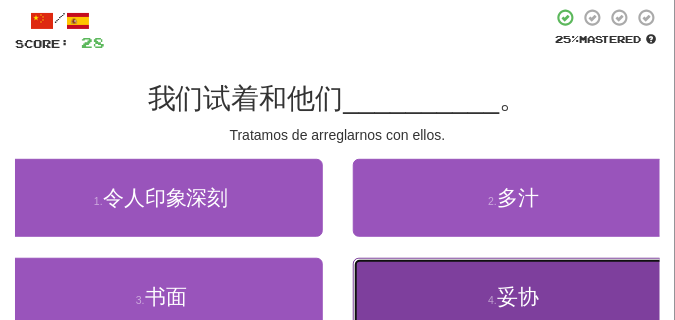 click on "4 .  妥协" at bounding box center [514, 297] 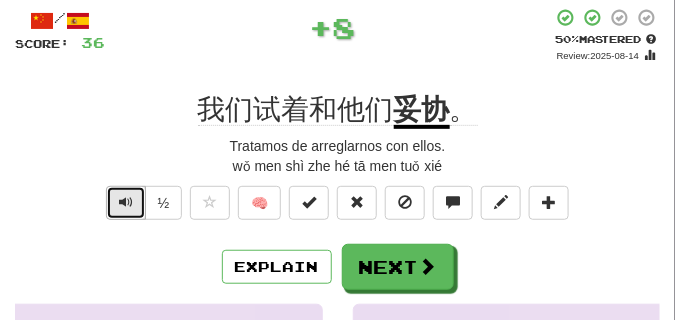 click at bounding box center (126, 202) 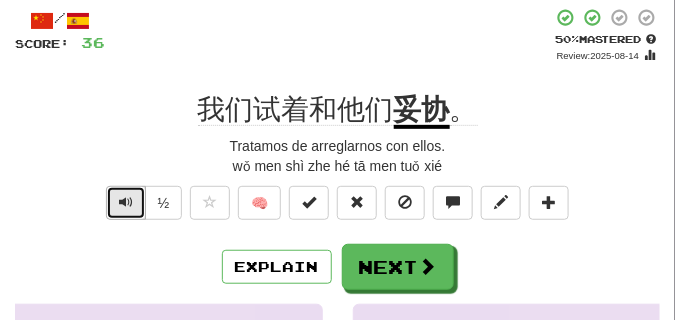 click at bounding box center (126, 202) 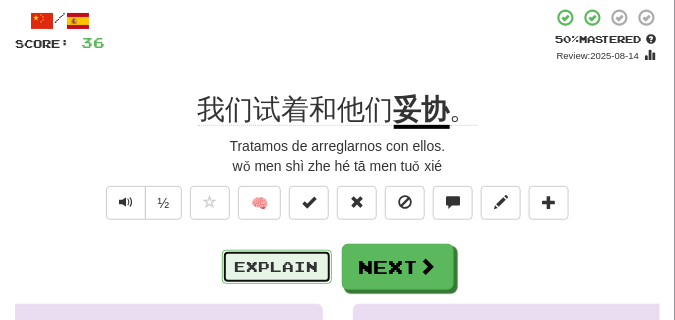 click on "Explain" at bounding box center (277, 267) 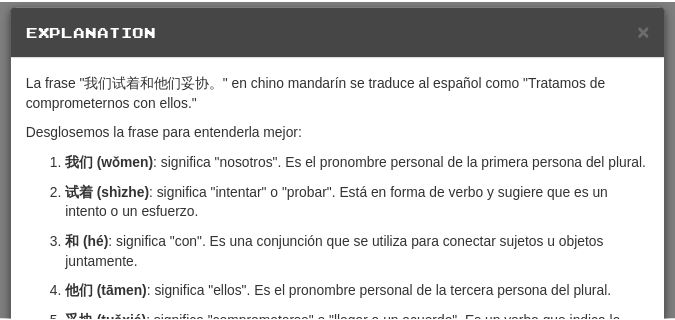 scroll, scrollTop: 0, scrollLeft: 0, axis: both 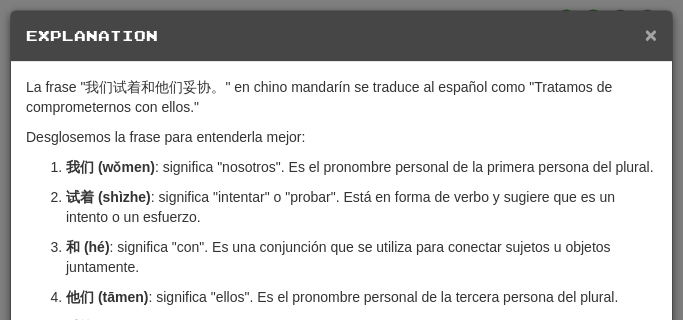 click on "×" at bounding box center (651, 34) 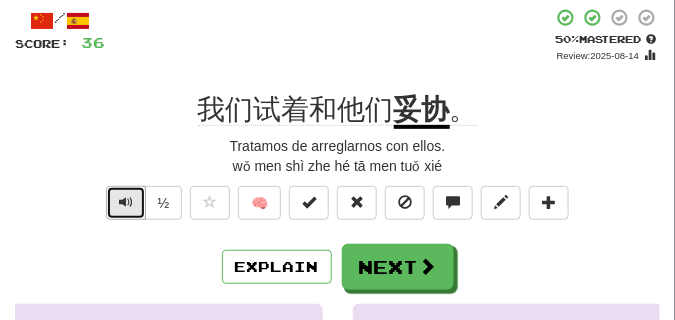 click at bounding box center (126, 202) 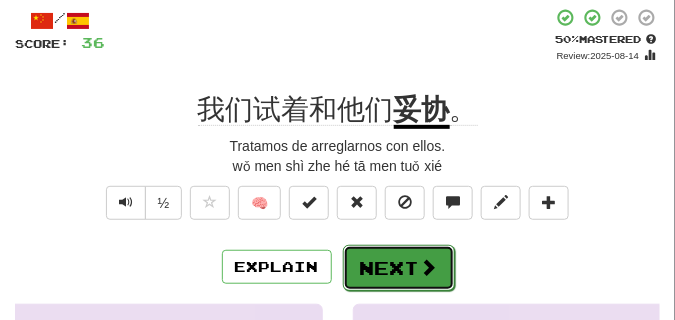 click on "Next" at bounding box center (399, 268) 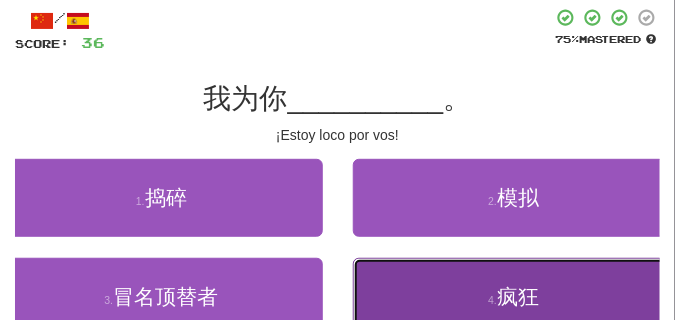 click on "4 .  疯狂" at bounding box center (514, 297) 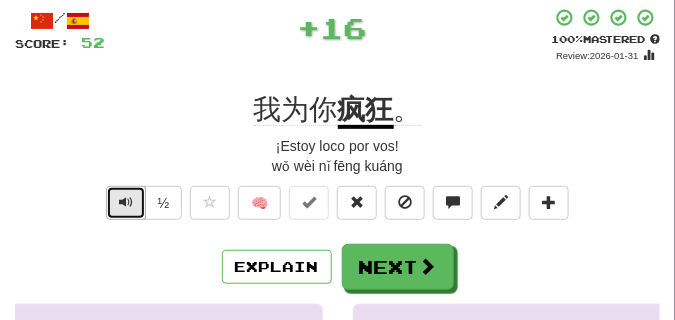 click at bounding box center (126, 202) 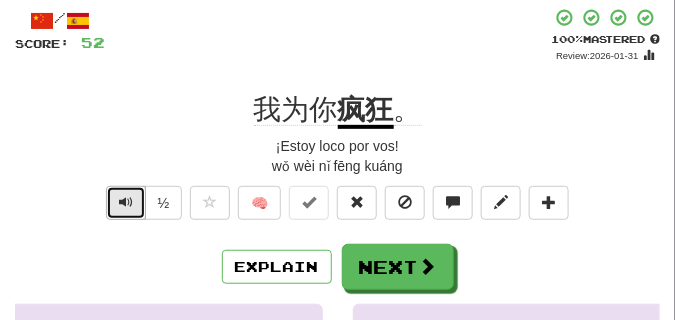 click at bounding box center [126, 202] 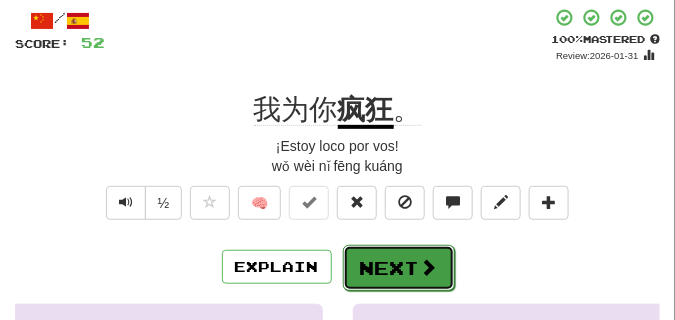 click on "Next" at bounding box center [399, 268] 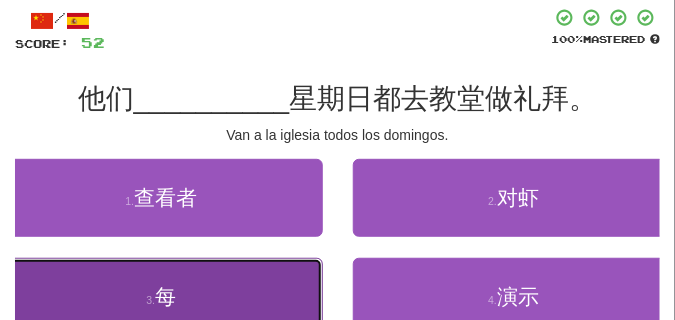 click on "3 .  每" at bounding box center (161, 297) 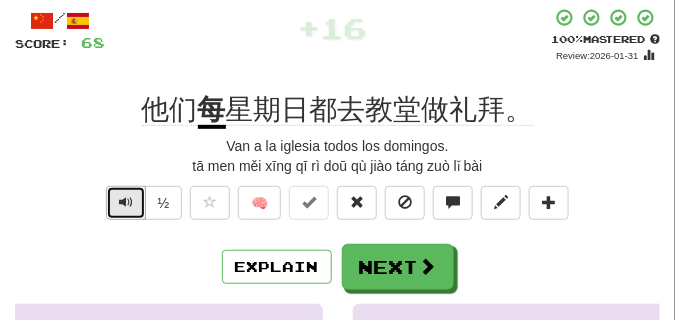 click at bounding box center [126, 202] 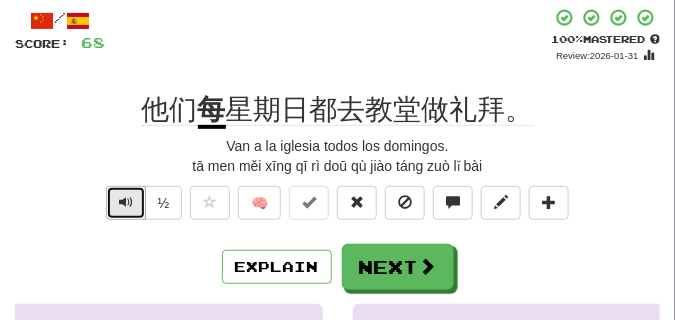 click at bounding box center [126, 202] 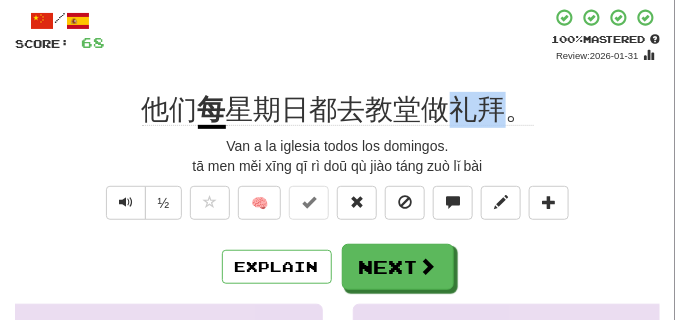 drag, startPoint x: 455, startPoint y: 120, endPoint x: 499, endPoint y: 122, distance: 44.04543 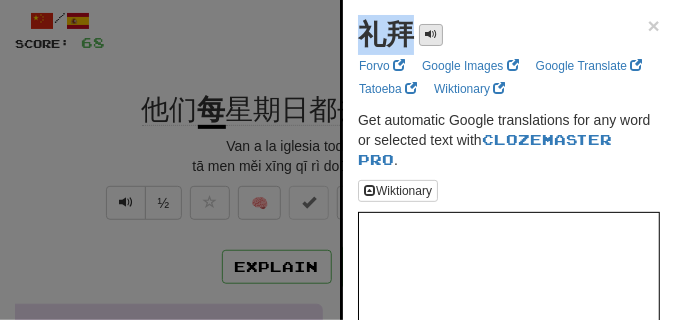 drag, startPoint x: 361, startPoint y: 39, endPoint x: 425, endPoint y: 43, distance: 64.12488 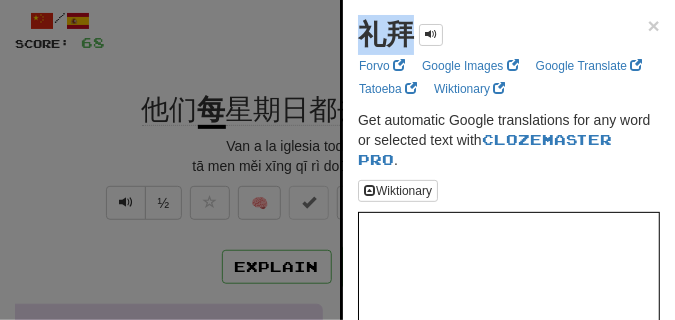 copy on "礼拜" 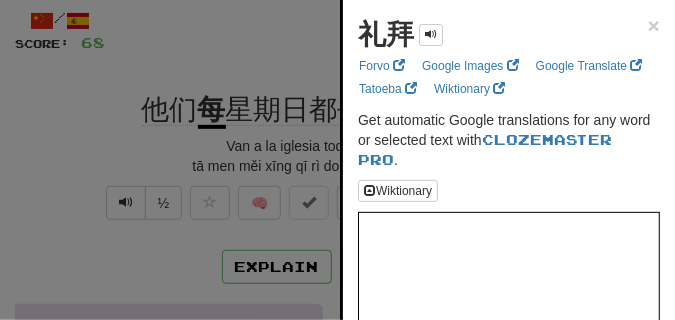 click at bounding box center [337, 160] 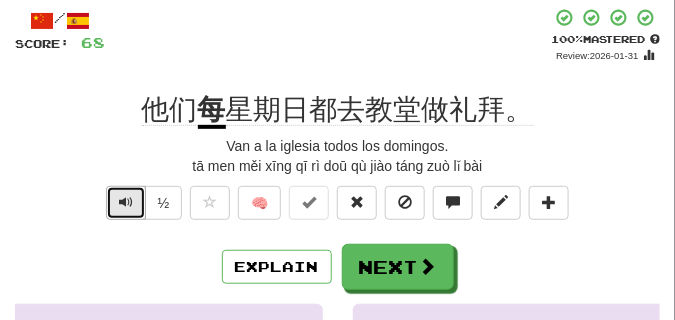 click at bounding box center (126, 202) 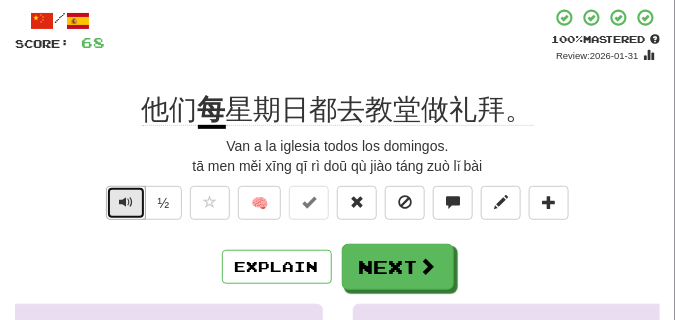 click at bounding box center [126, 202] 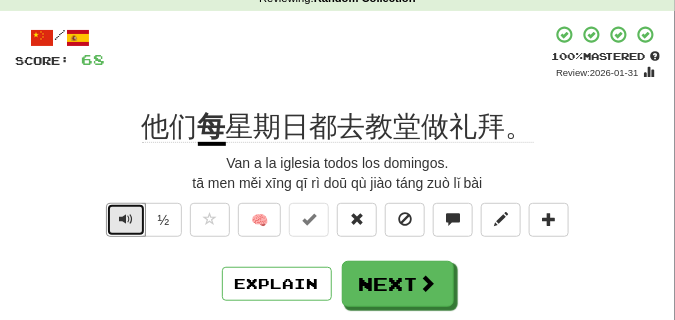 scroll, scrollTop: 100, scrollLeft: 0, axis: vertical 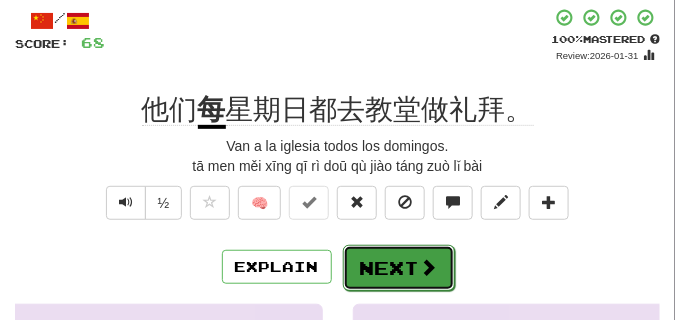 click on "Next" at bounding box center (399, 268) 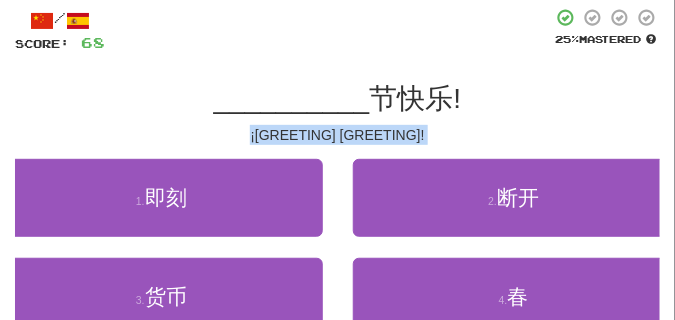 drag, startPoint x: 207, startPoint y: 151, endPoint x: 207, endPoint y: 138, distance: 13 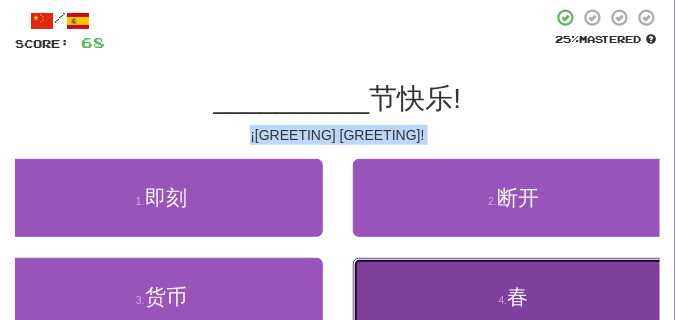 click on "4 .  春" at bounding box center (514, 297) 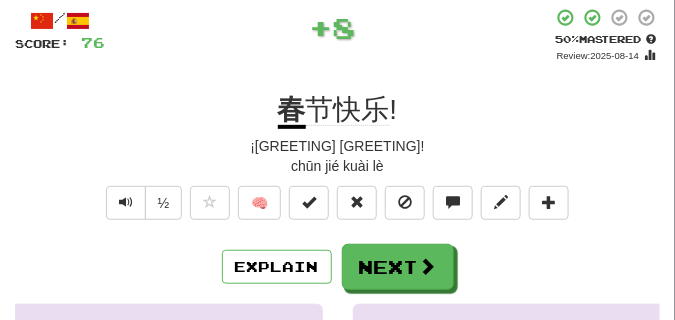 click on "[SPRING] [HOLIDAY] [GREETING] !" at bounding box center [337, 110] 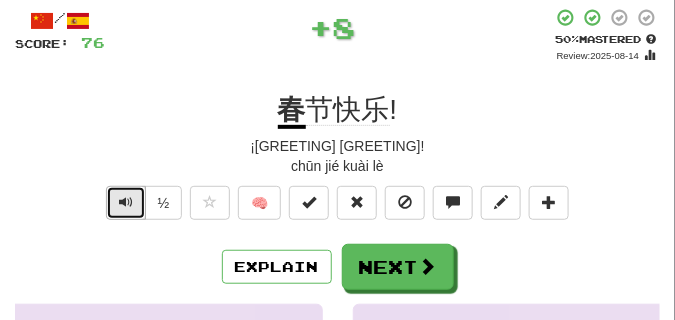 click at bounding box center (126, 202) 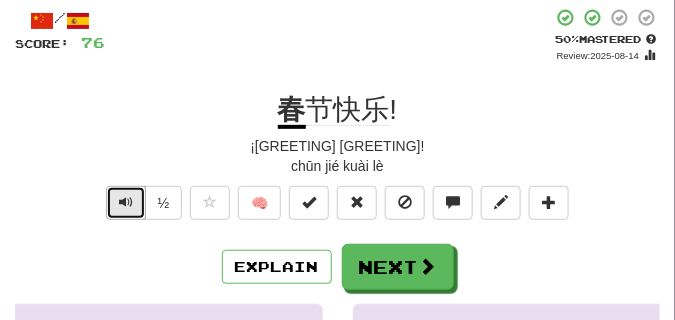 click at bounding box center (126, 202) 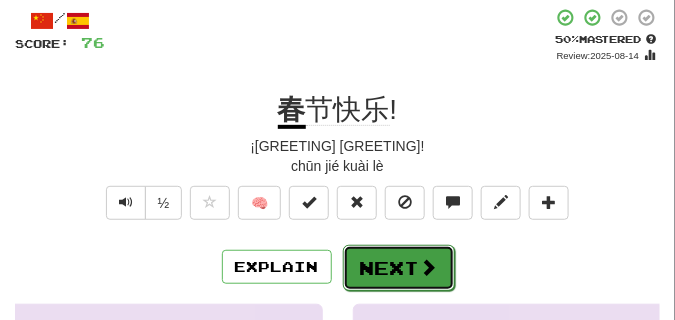 click on "Next" at bounding box center [399, 268] 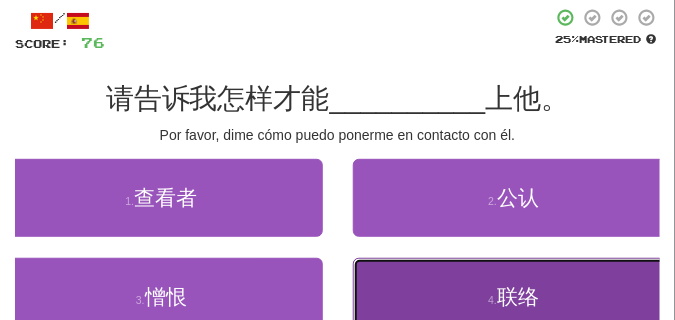 click on "4 .  联络" at bounding box center [514, 297] 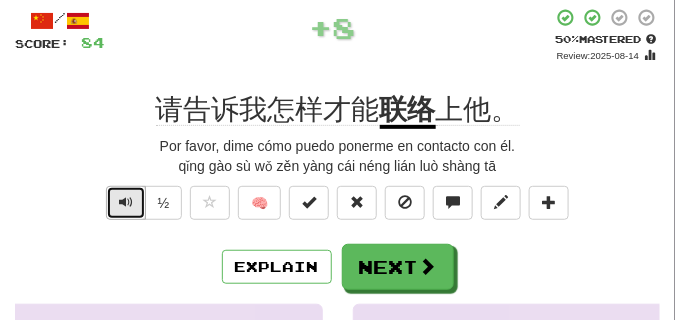 click at bounding box center (126, 202) 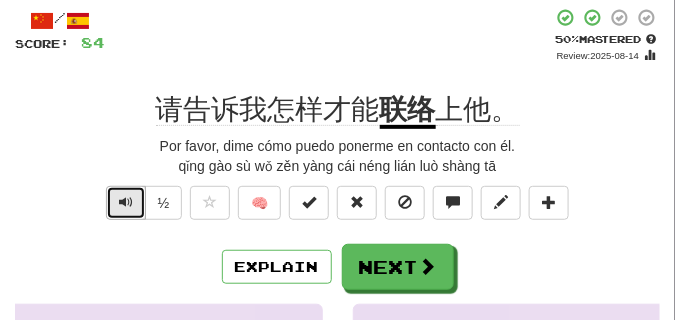 click at bounding box center (126, 202) 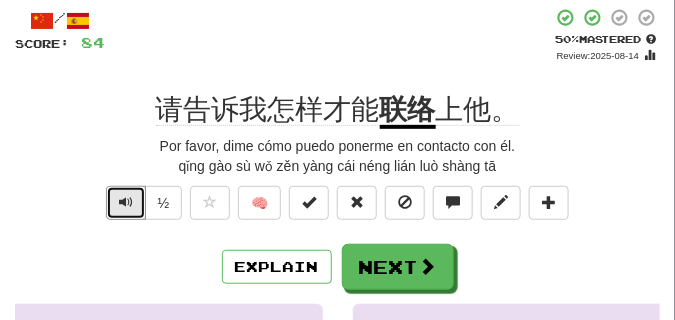 drag, startPoint x: 129, startPoint y: 200, endPoint x: 126, endPoint y: 242, distance: 42.107006 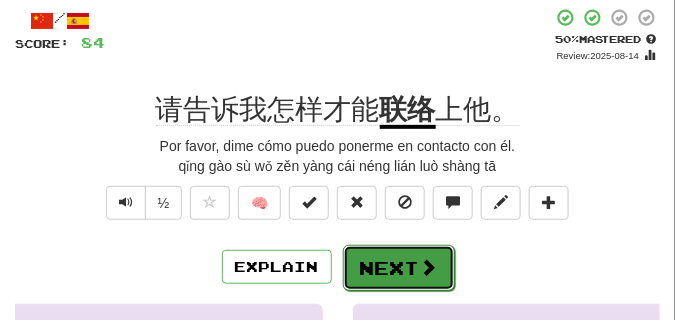 click on "Next" at bounding box center (399, 268) 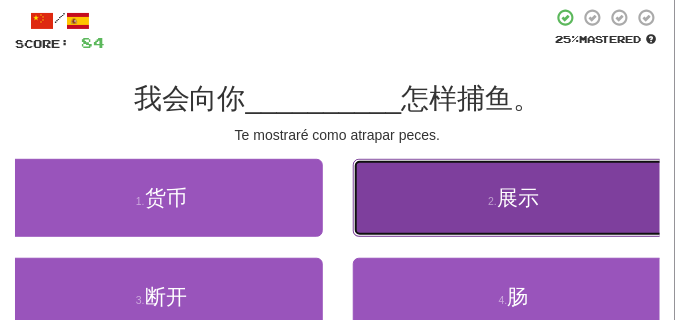 click on "2 .  展示" at bounding box center [514, 198] 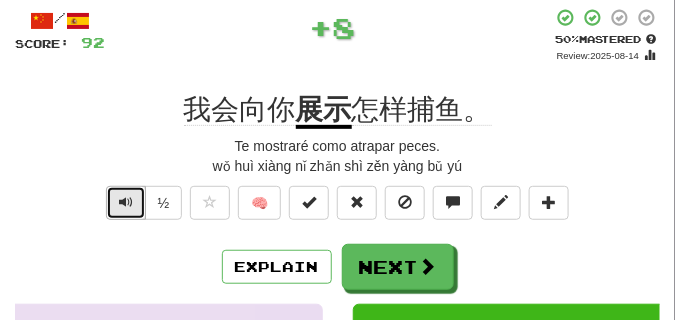 click at bounding box center [126, 202] 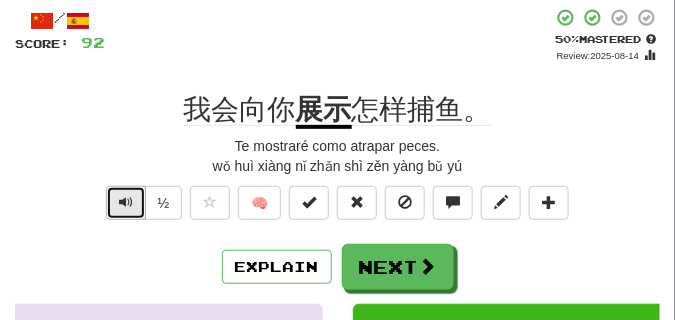 click at bounding box center [126, 202] 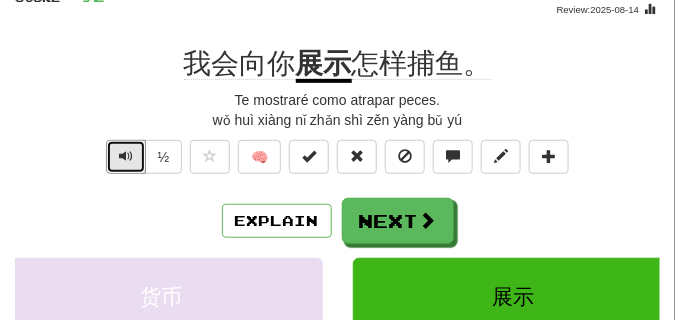 scroll, scrollTop: 150, scrollLeft: 0, axis: vertical 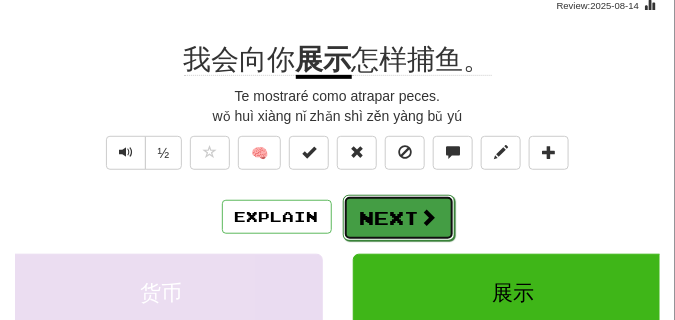 click on "Next" at bounding box center [399, 218] 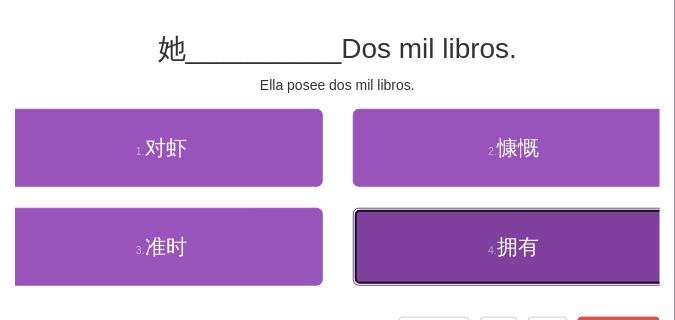 click on "4 .  拥有" at bounding box center [514, 247] 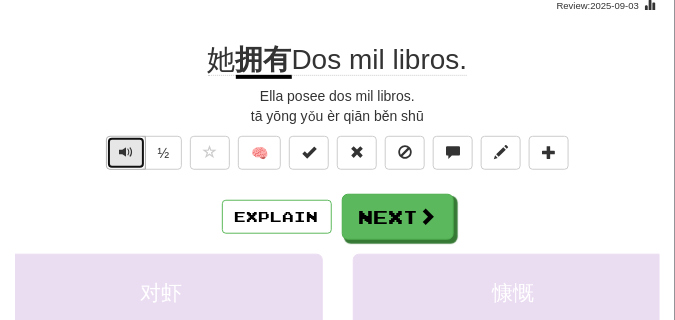 click at bounding box center (126, 153) 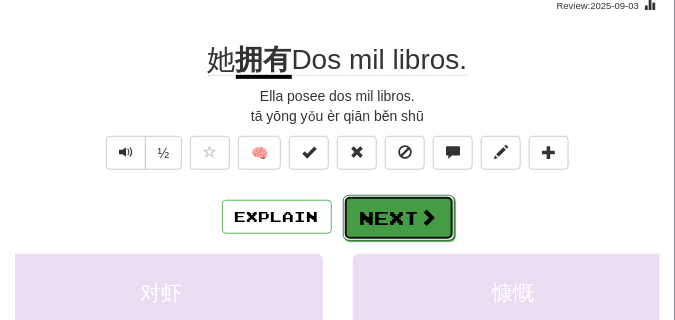 click on "Next" at bounding box center (399, 218) 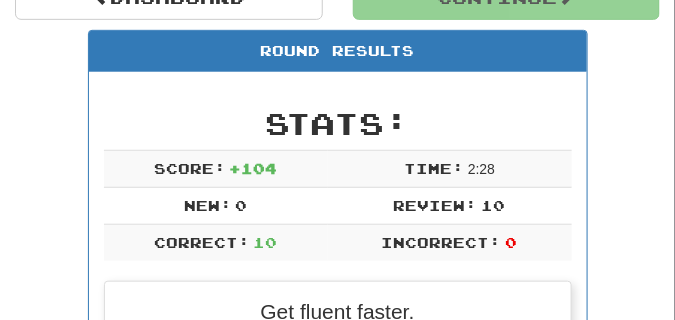 scroll, scrollTop: 238, scrollLeft: 0, axis: vertical 